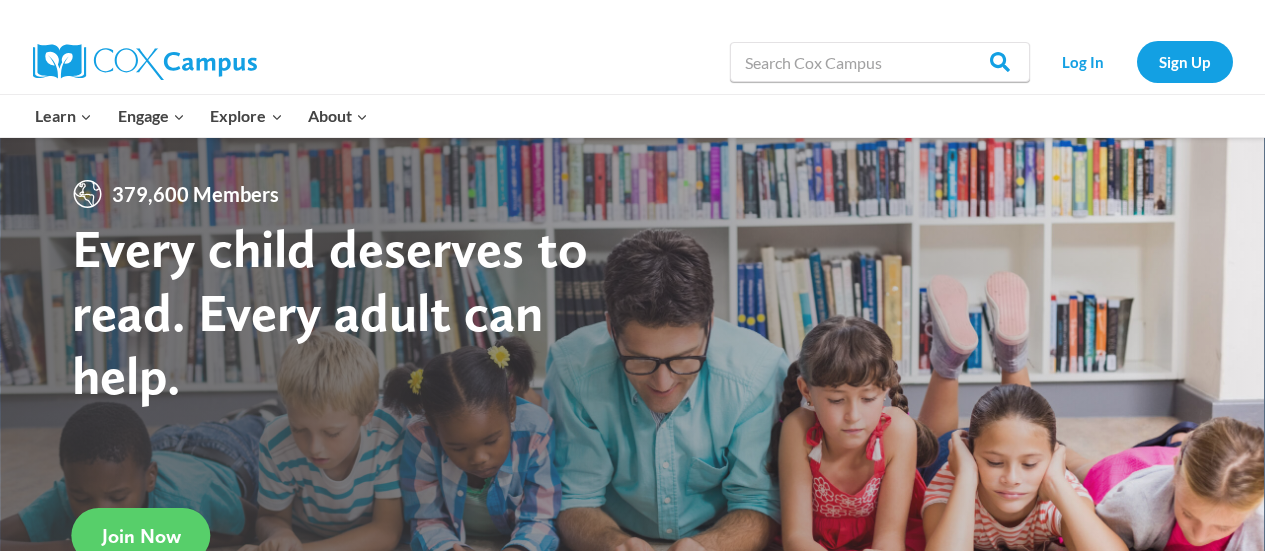 scroll, scrollTop: 0, scrollLeft: 0, axis: both 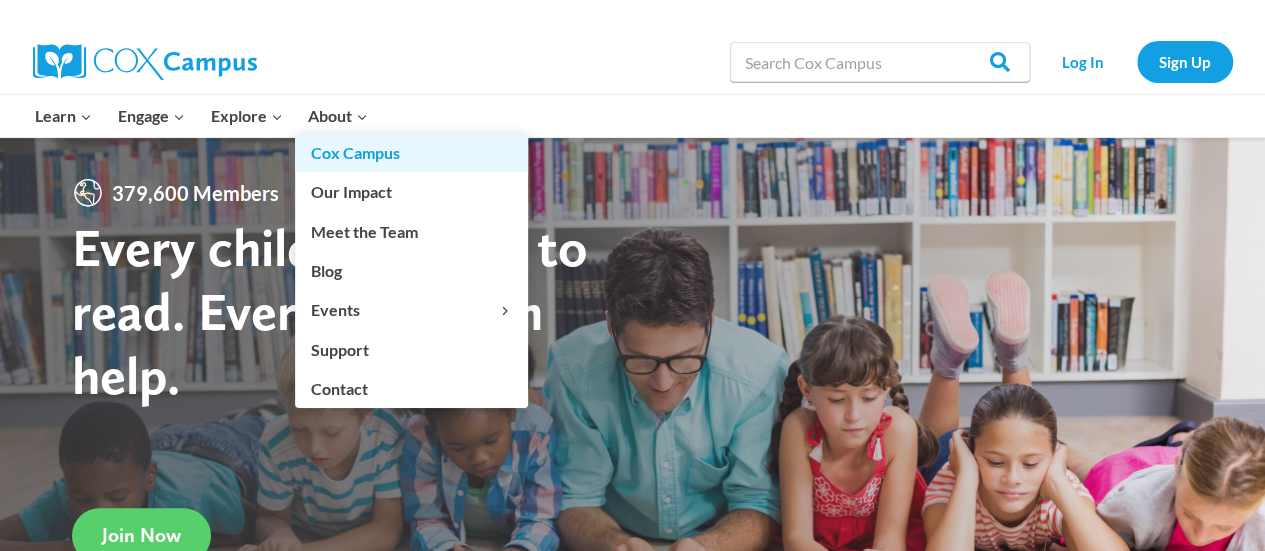 click on "Cox Campus" at bounding box center (411, 153) 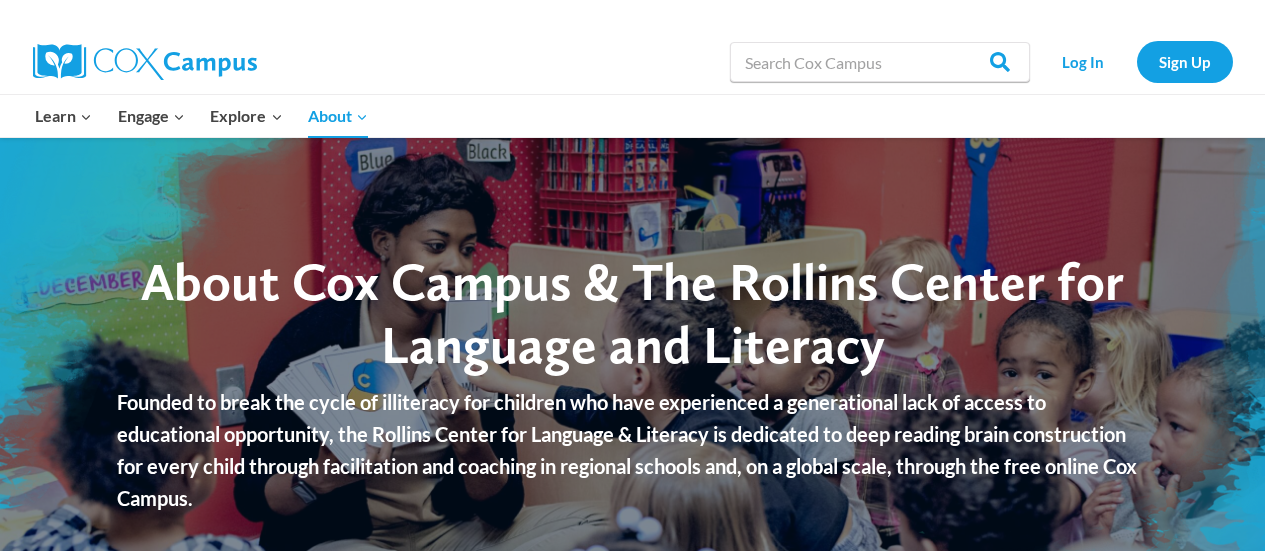 scroll, scrollTop: 0, scrollLeft: 0, axis: both 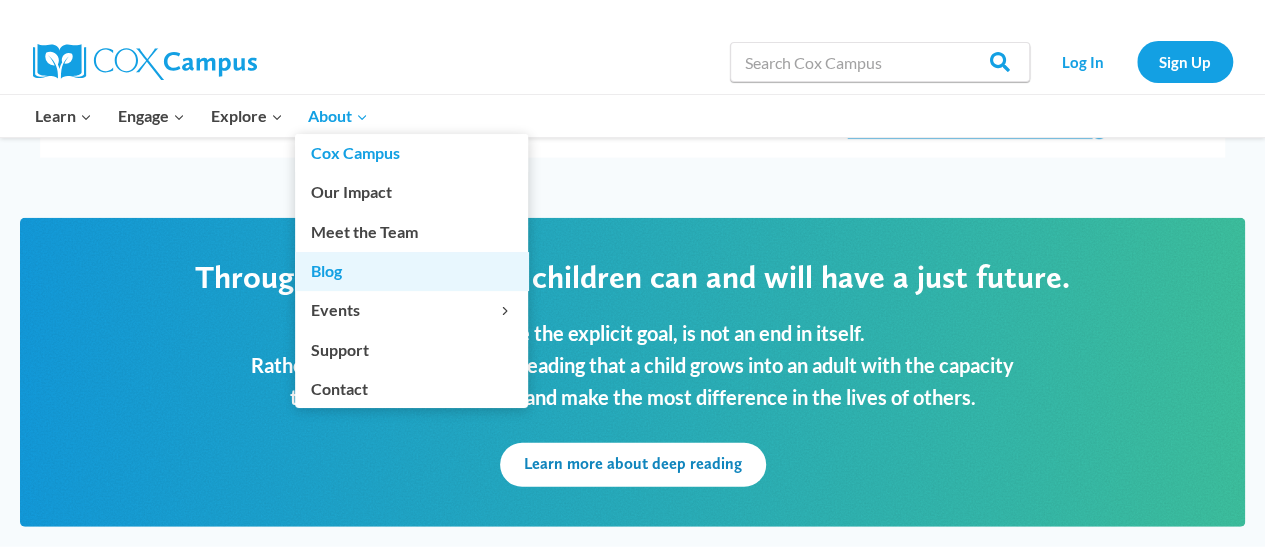 click on "Blog" at bounding box center (411, 271) 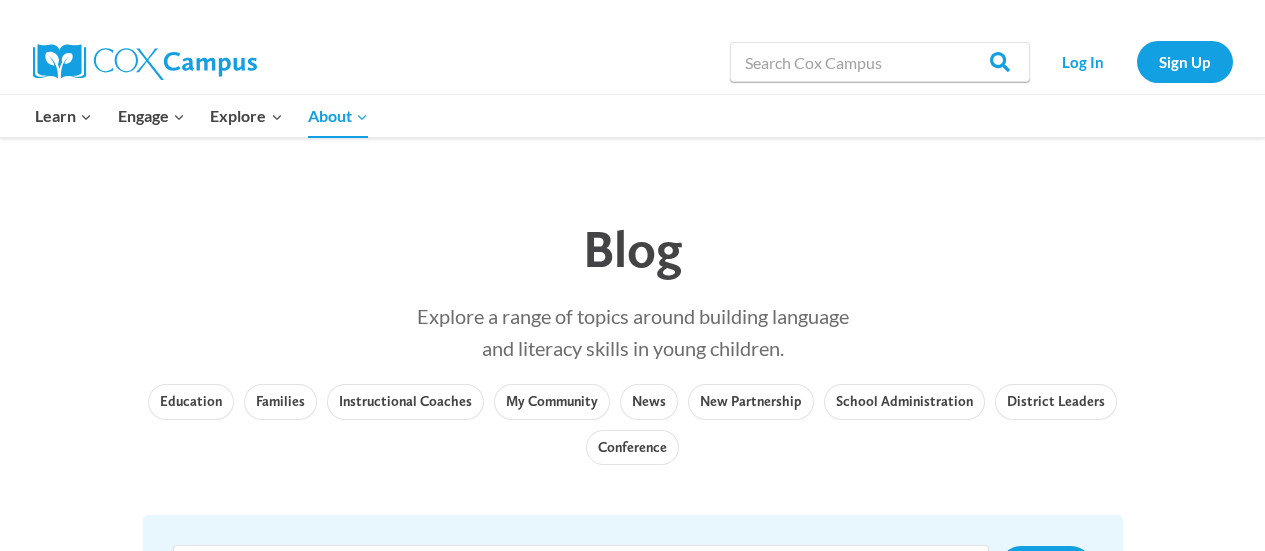 scroll, scrollTop: 0, scrollLeft: 0, axis: both 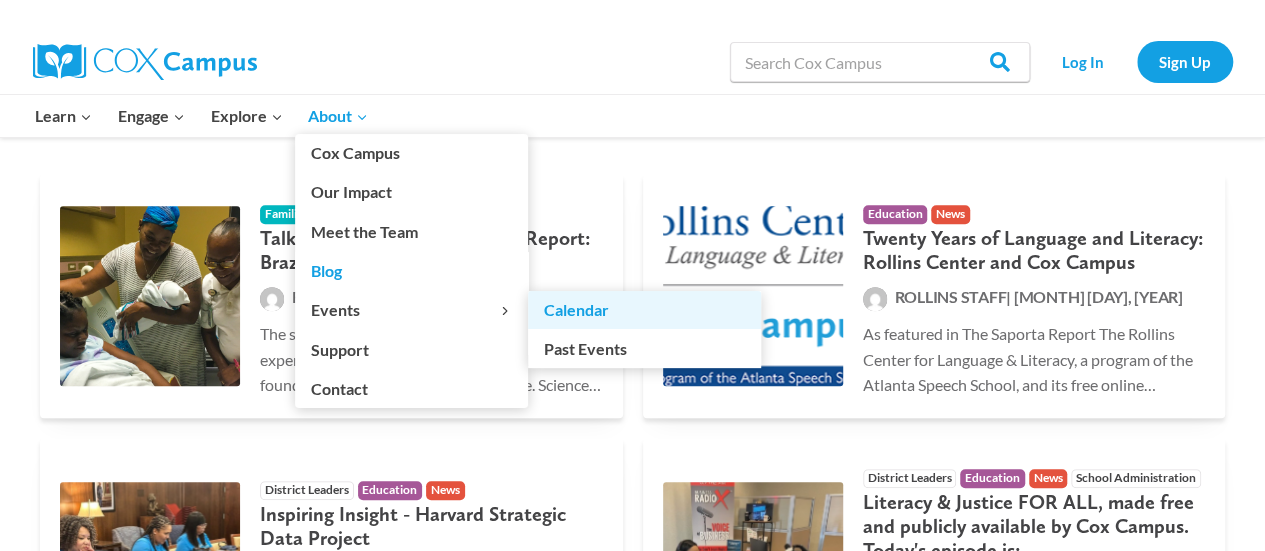 click on "Calendar" at bounding box center [644, 310] 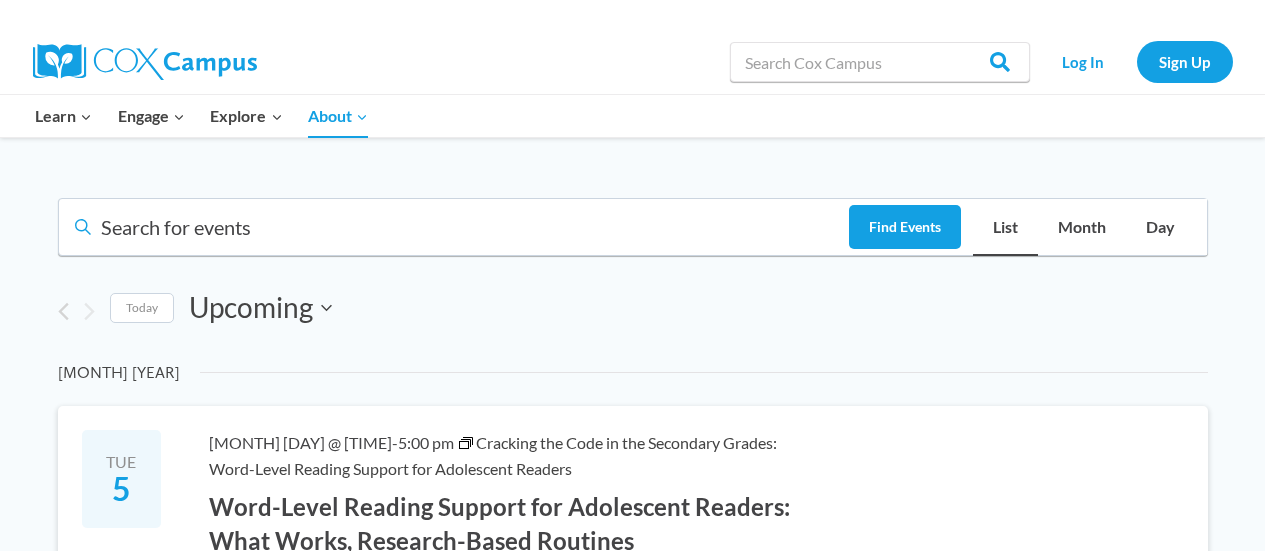 scroll, scrollTop: 0, scrollLeft: 0, axis: both 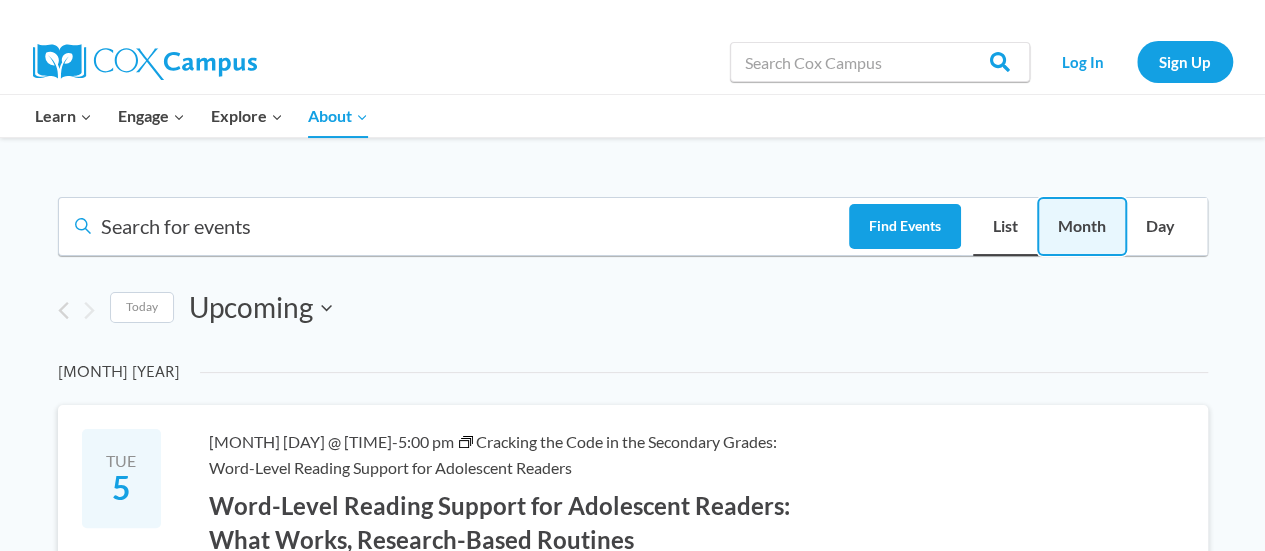 click on "Month" at bounding box center (1082, 226) 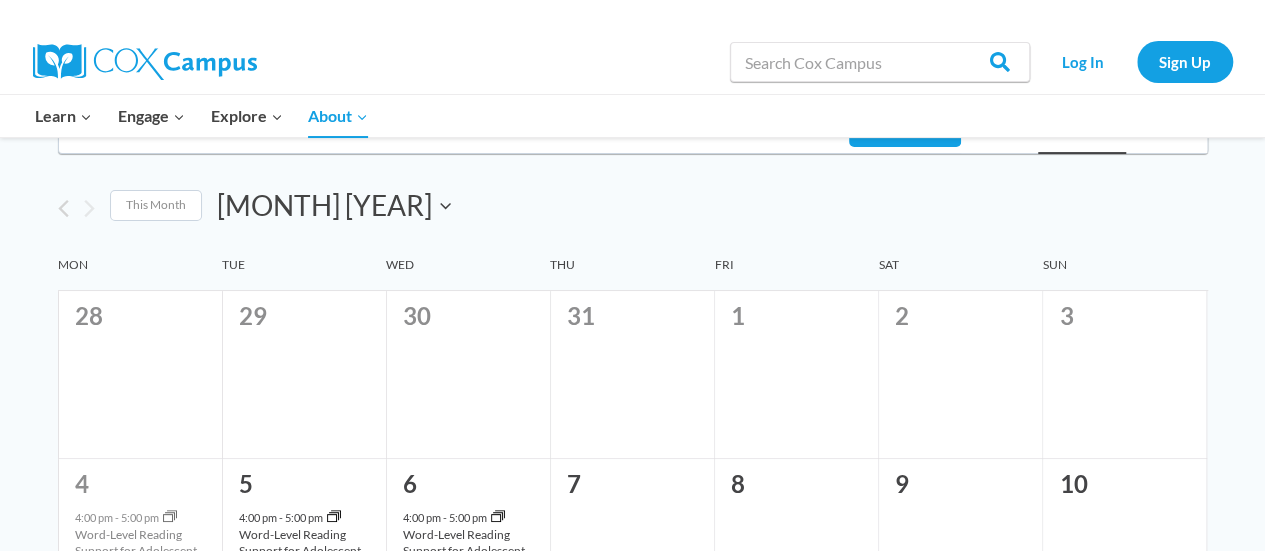 scroll, scrollTop: 0, scrollLeft: 0, axis: both 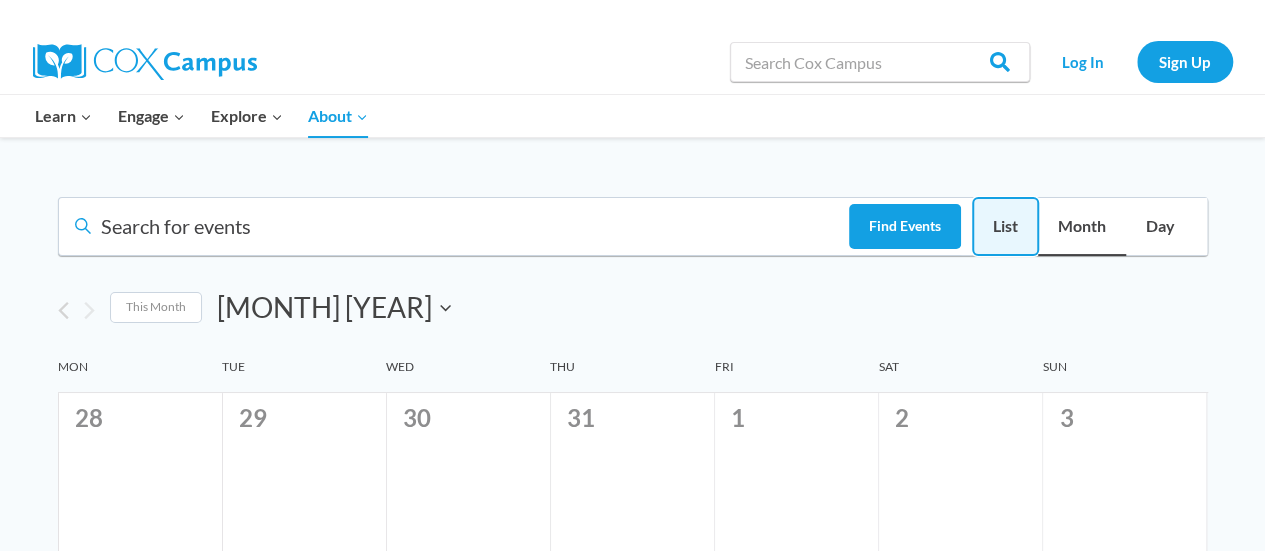click on "List" at bounding box center [1005, 226] 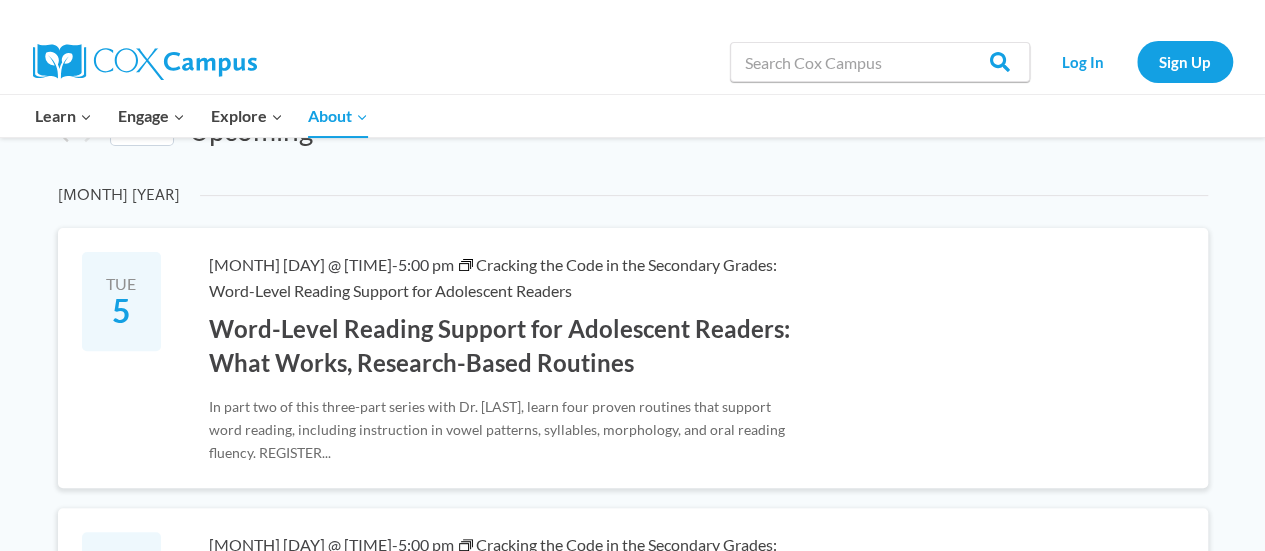scroll, scrollTop: 0, scrollLeft: 0, axis: both 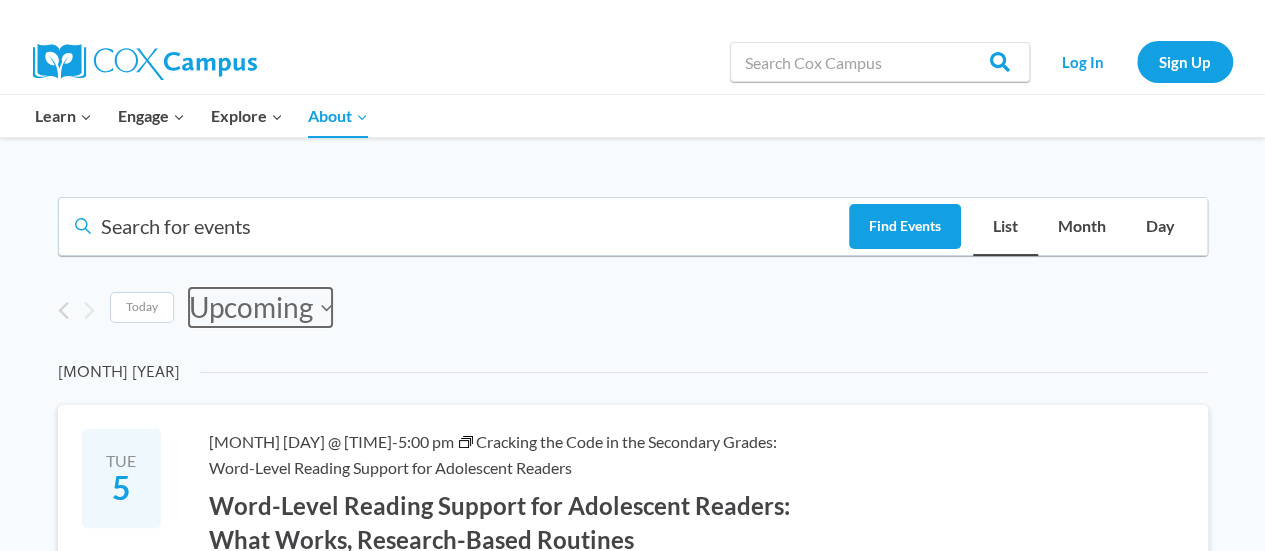 click on "Upcoming
Upcoming" at bounding box center [260, 308] 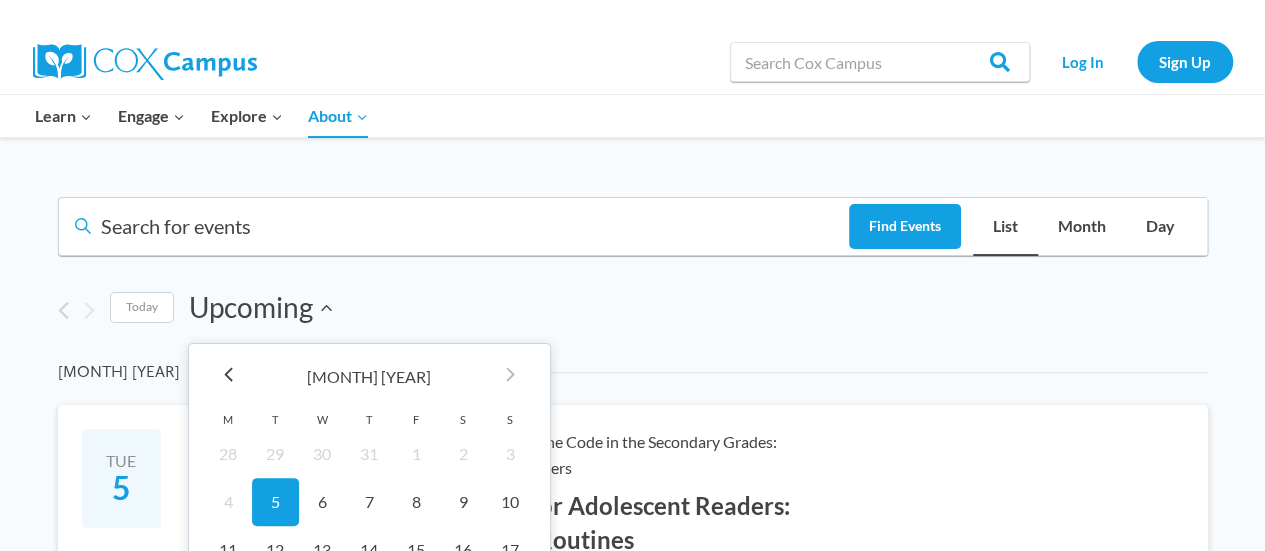 click 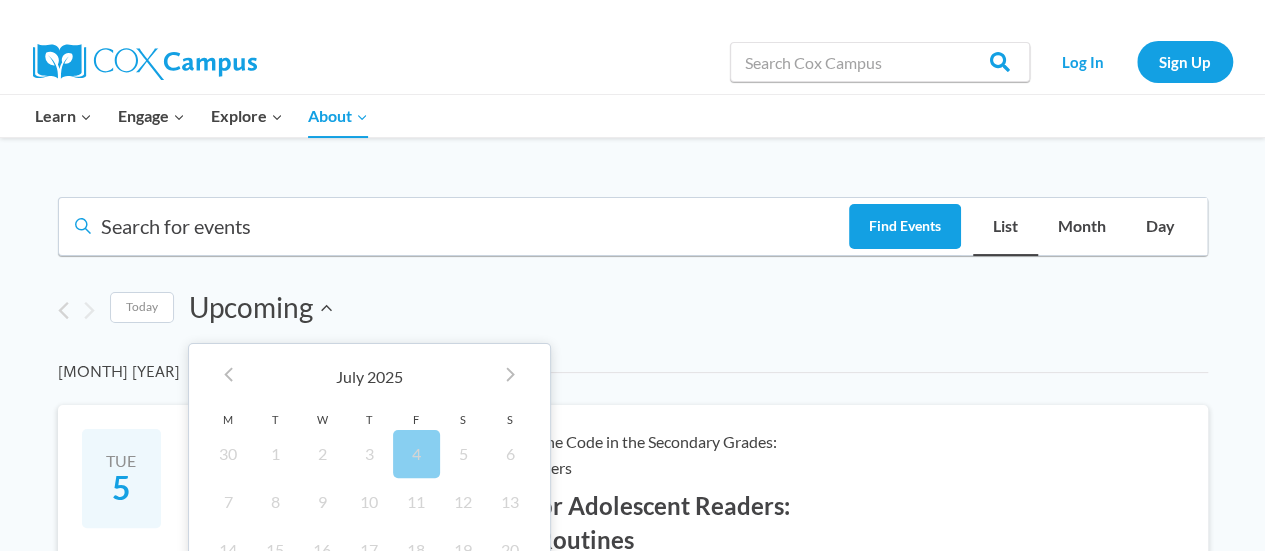 click on "4" at bounding box center (416, 454) 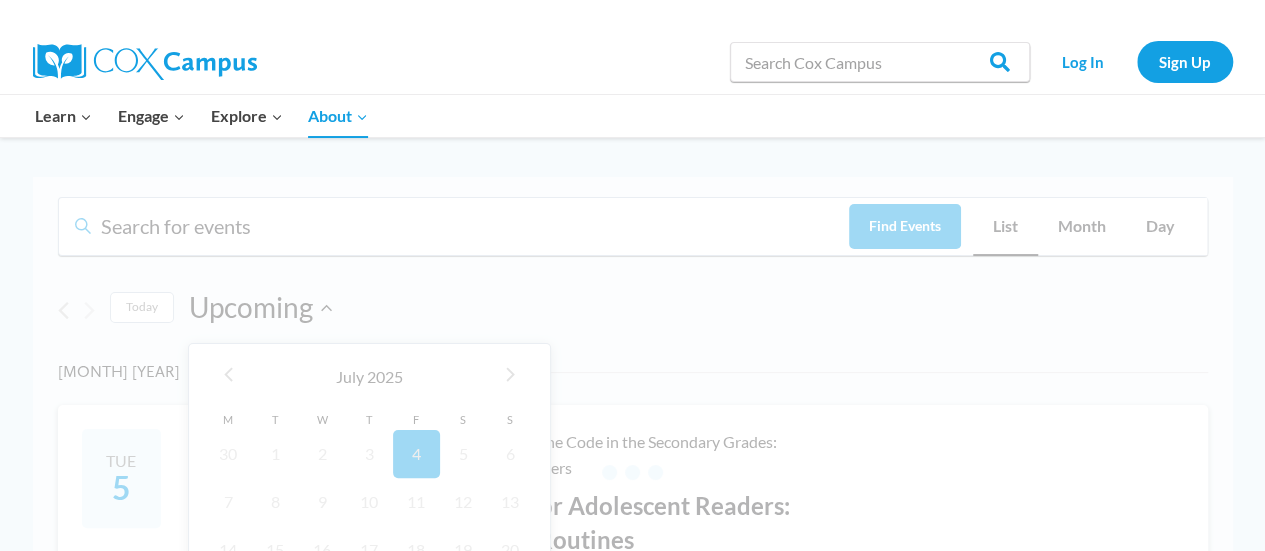scroll, scrollTop: 0, scrollLeft: 66, axis: horizontal 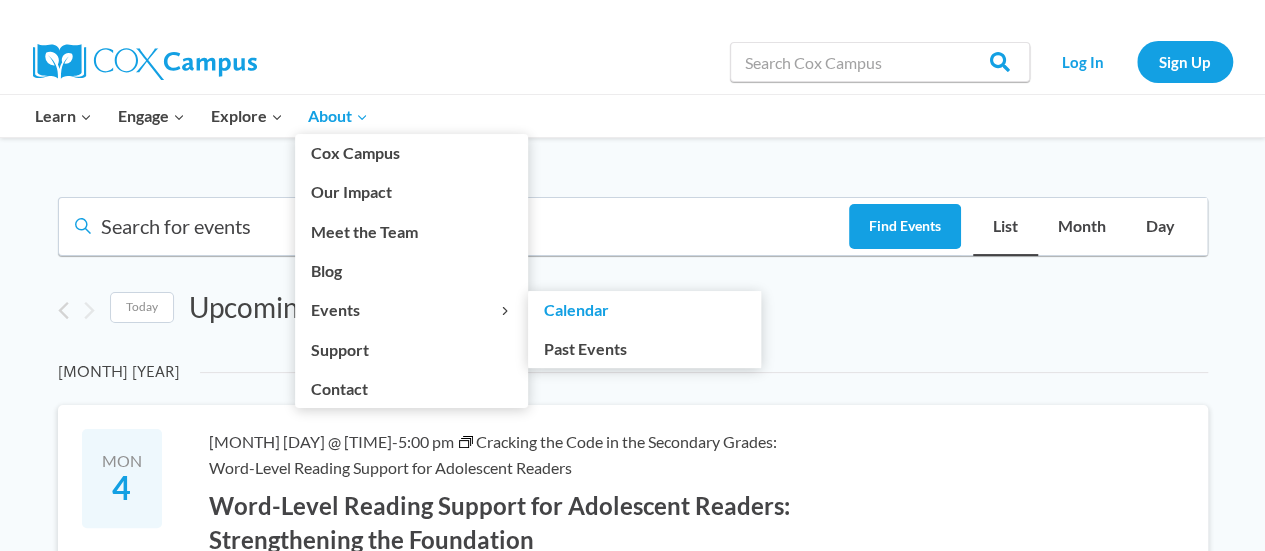 click on "Calendar" at bounding box center (644, 310) 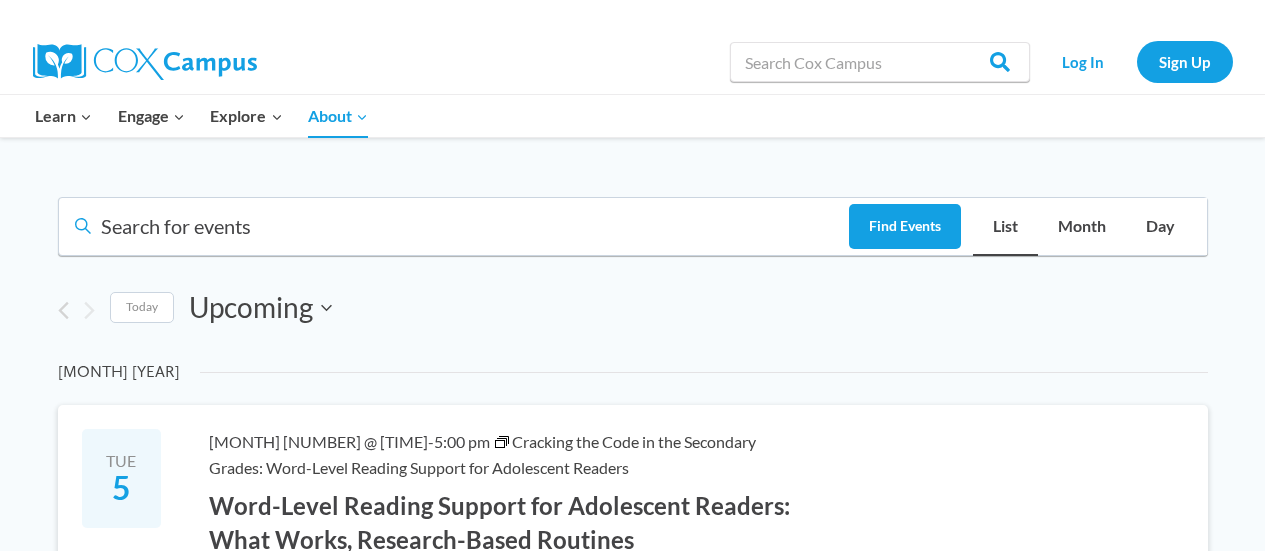 scroll, scrollTop: 0, scrollLeft: 0, axis: both 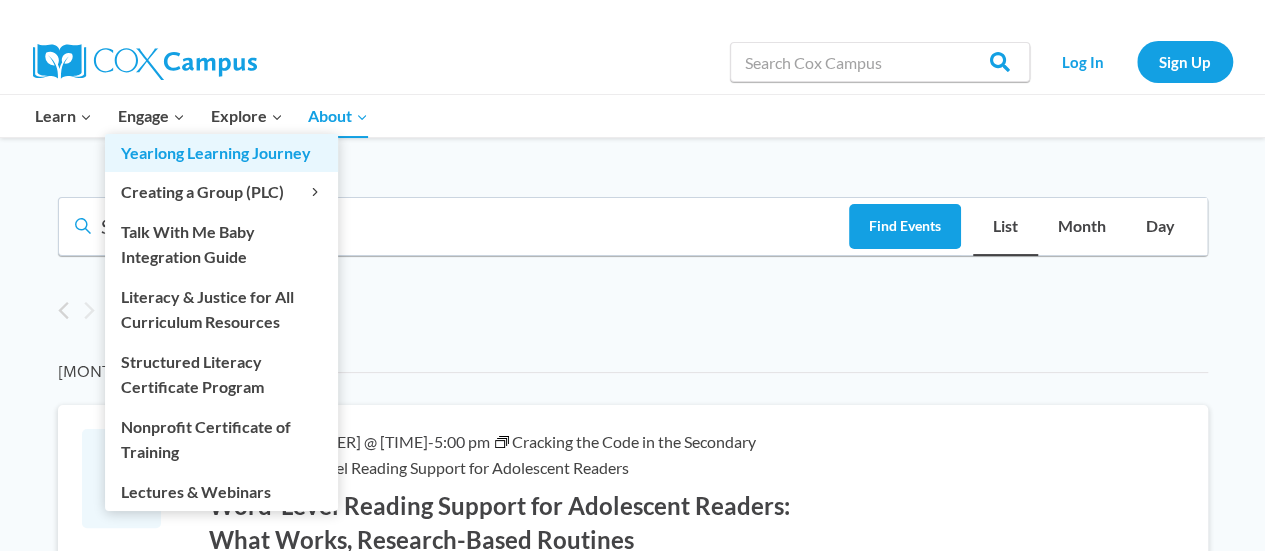 click on "Yearlong Learning Journey" at bounding box center (221, 153) 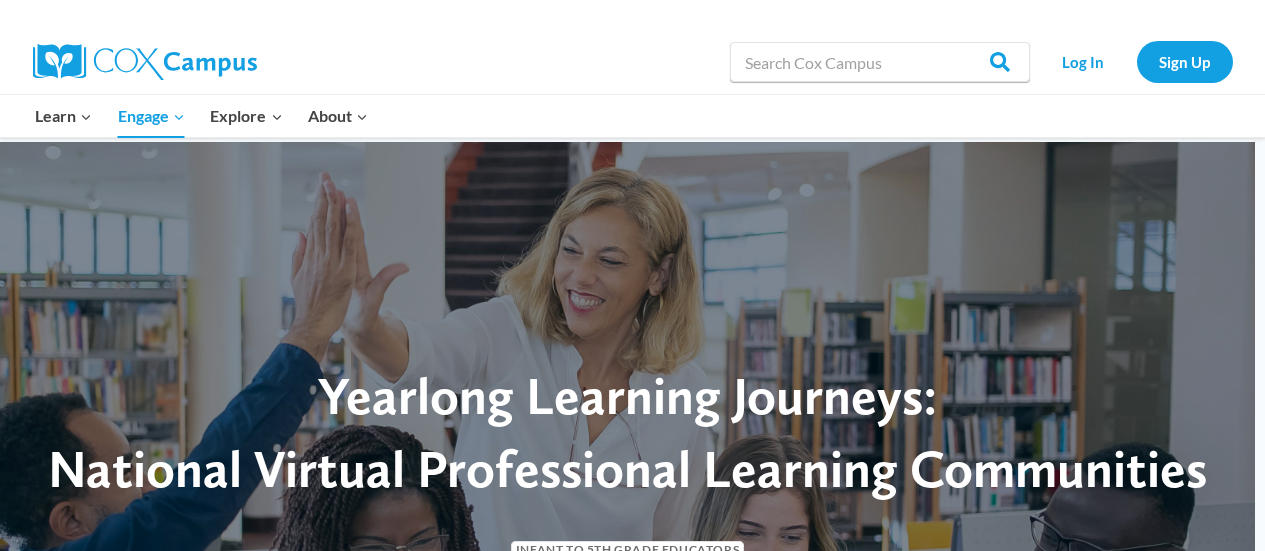 scroll, scrollTop: 0, scrollLeft: 0, axis: both 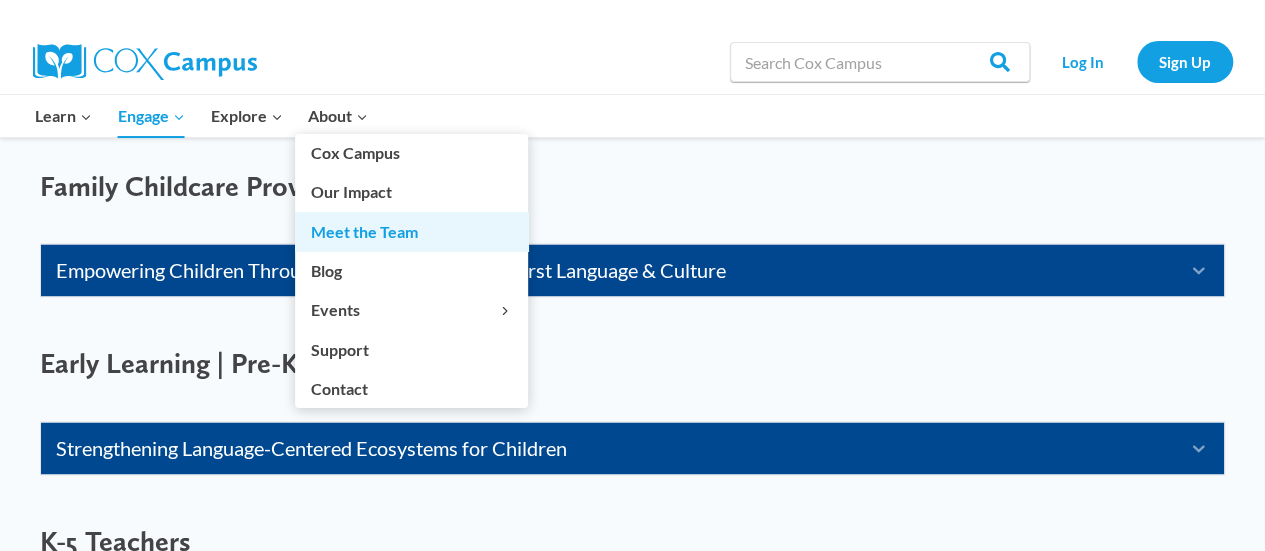 click on "Meet the Team" at bounding box center (411, 231) 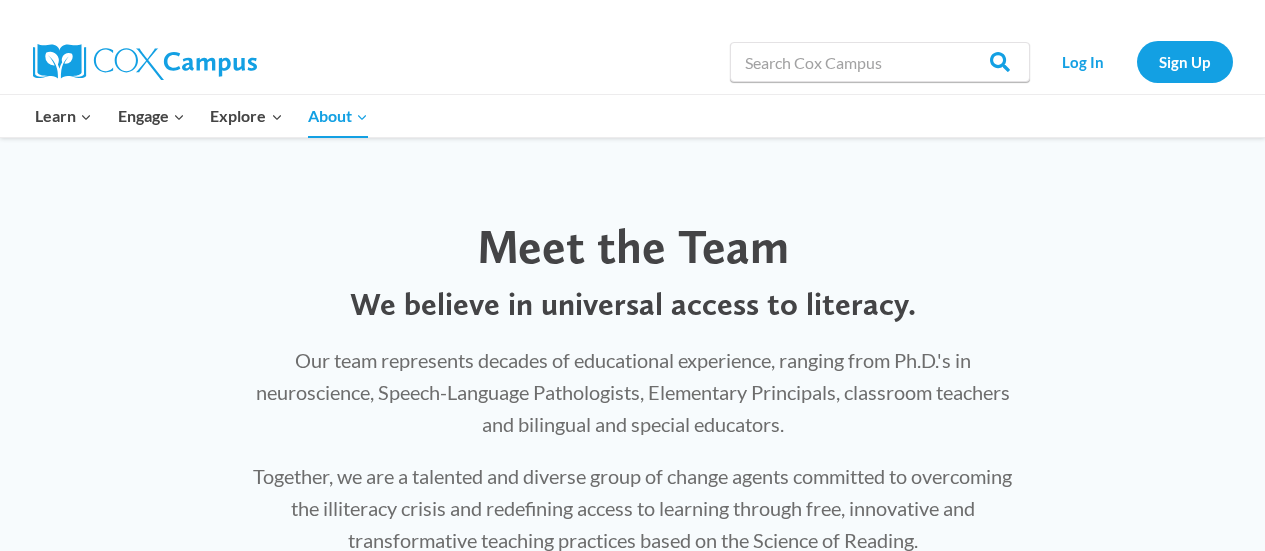 scroll, scrollTop: 0, scrollLeft: 0, axis: both 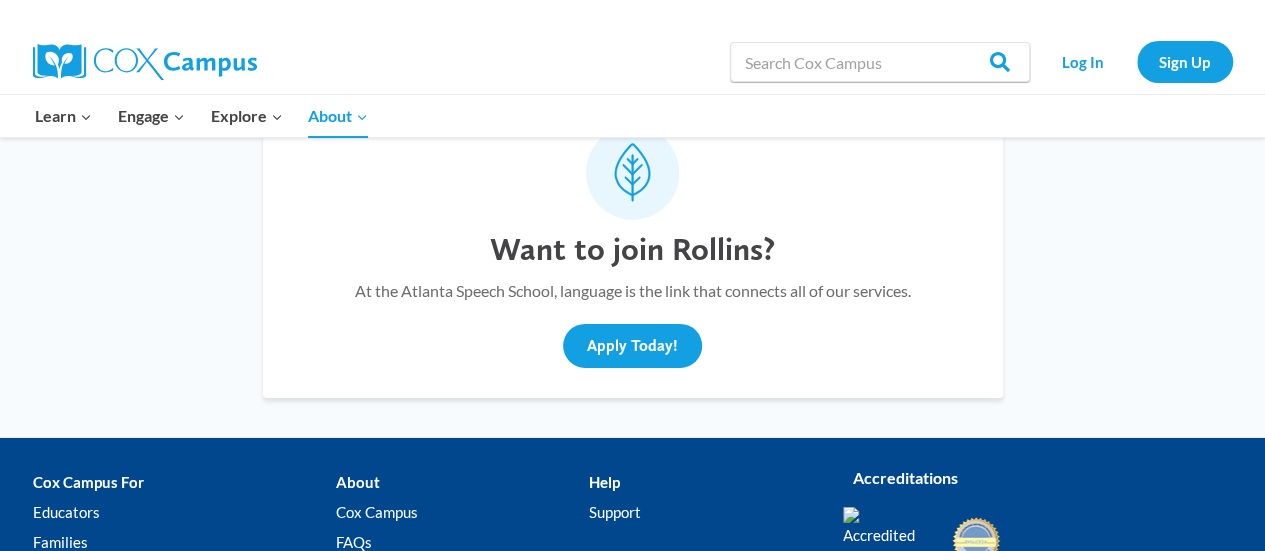 click on "About
Cox Campus
FAQs
Contact
Terms" at bounding box center [462, 547] 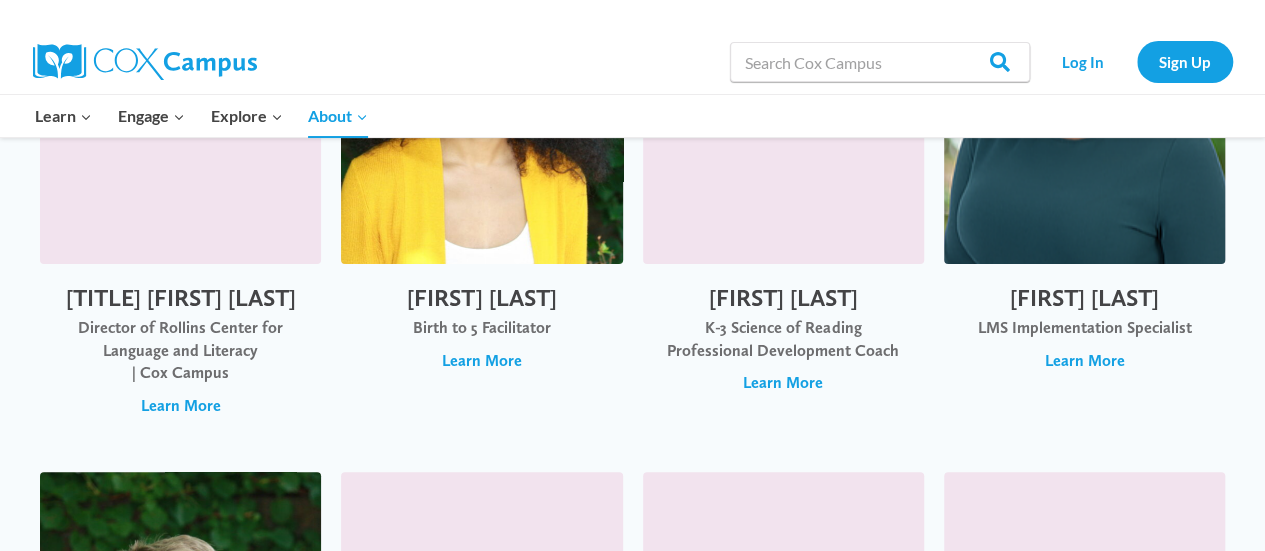 scroll, scrollTop: 3805, scrollLeft: 0, axis: vertical 